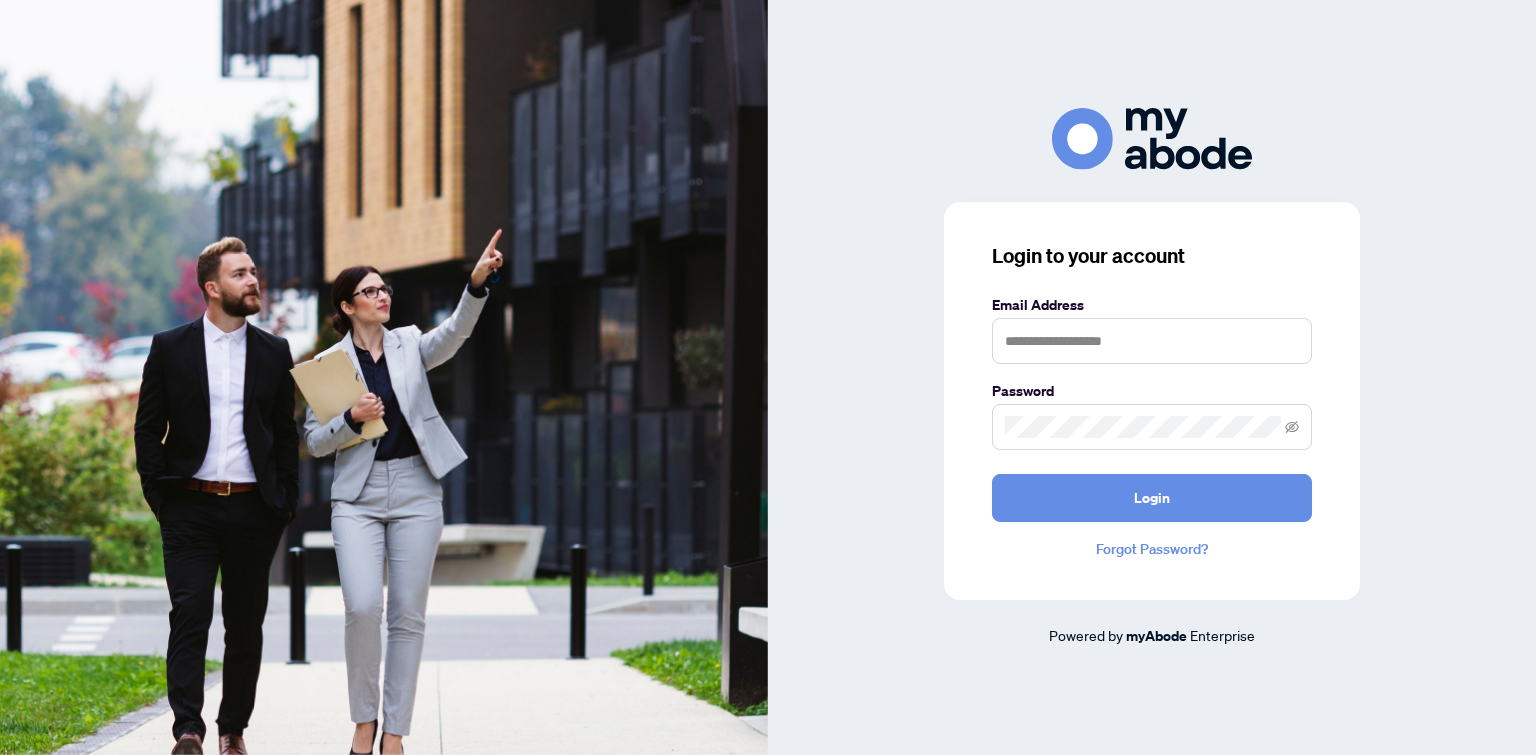 scroll, scrollTop: 0, scrollLeft: 0, axis: both 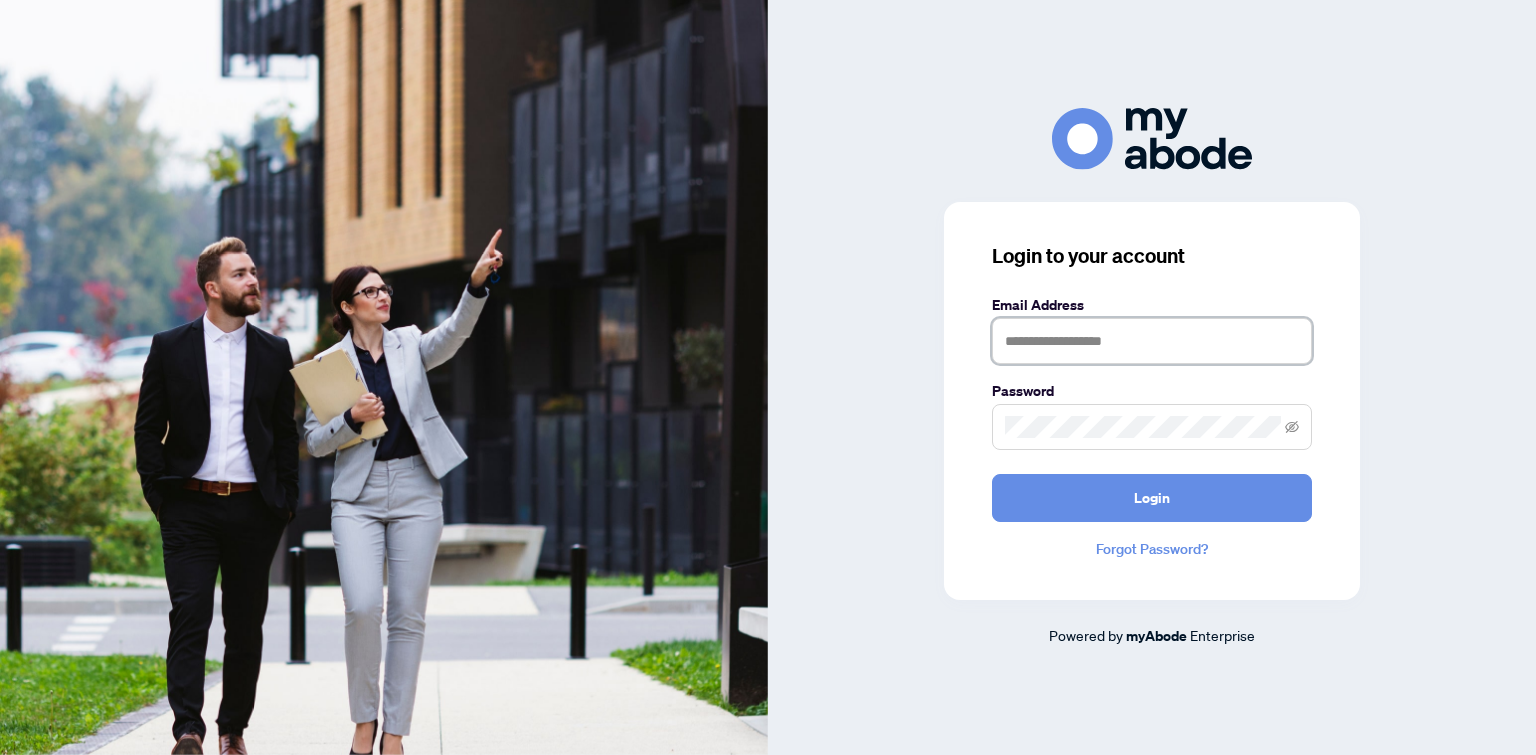 type on "**********" 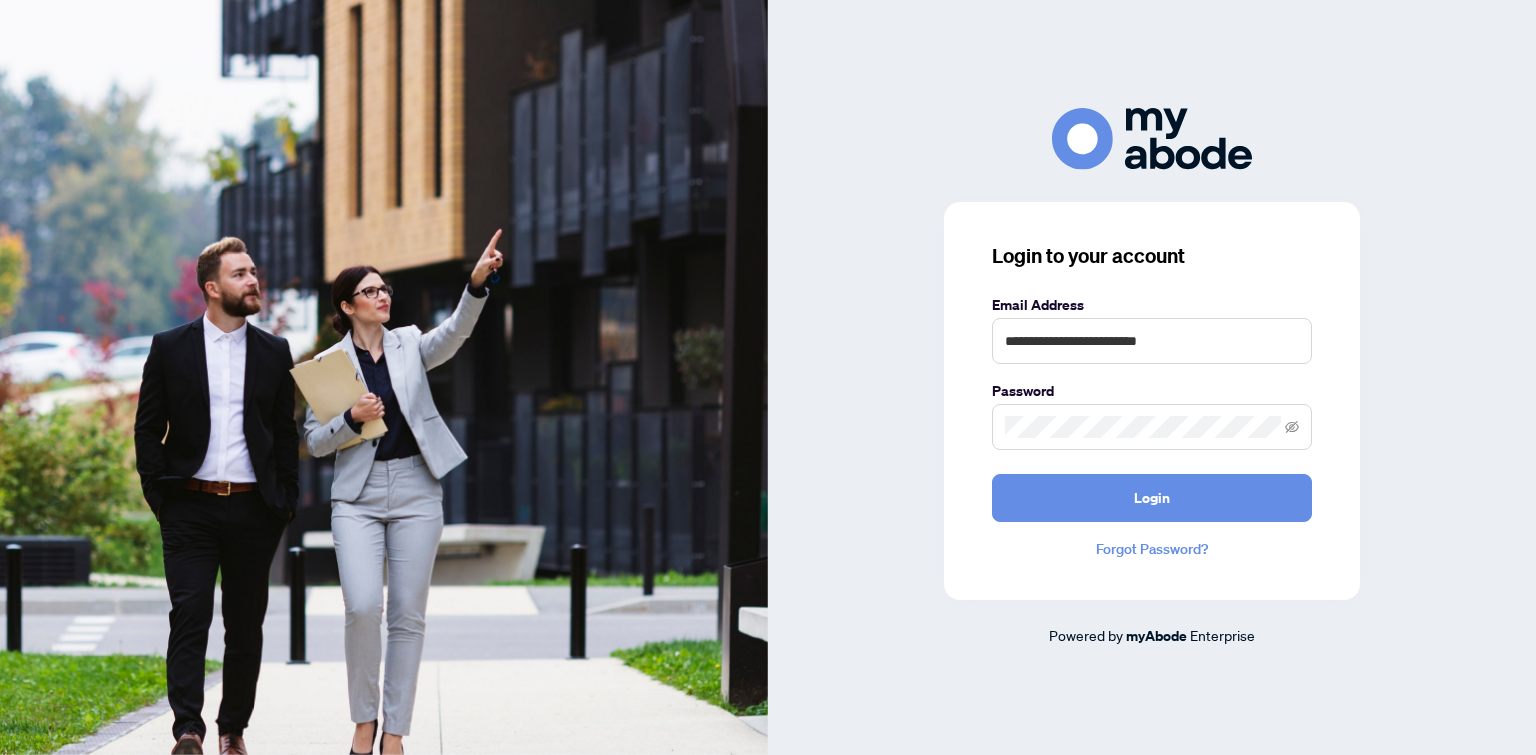 click on "Login" at bounding box center (1152, 498) 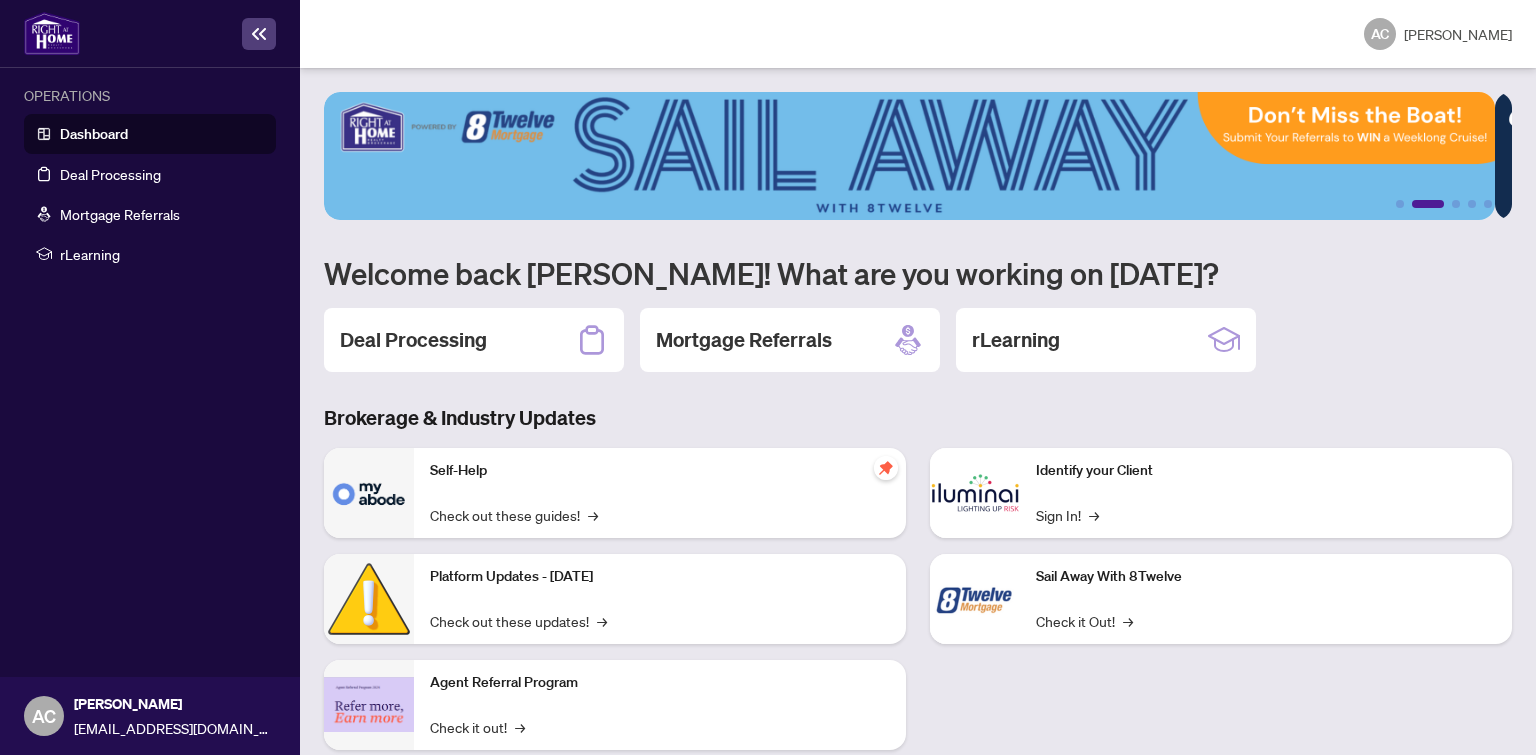 scroll, scrollTop: 0, scrollLeft: 0, axis: both 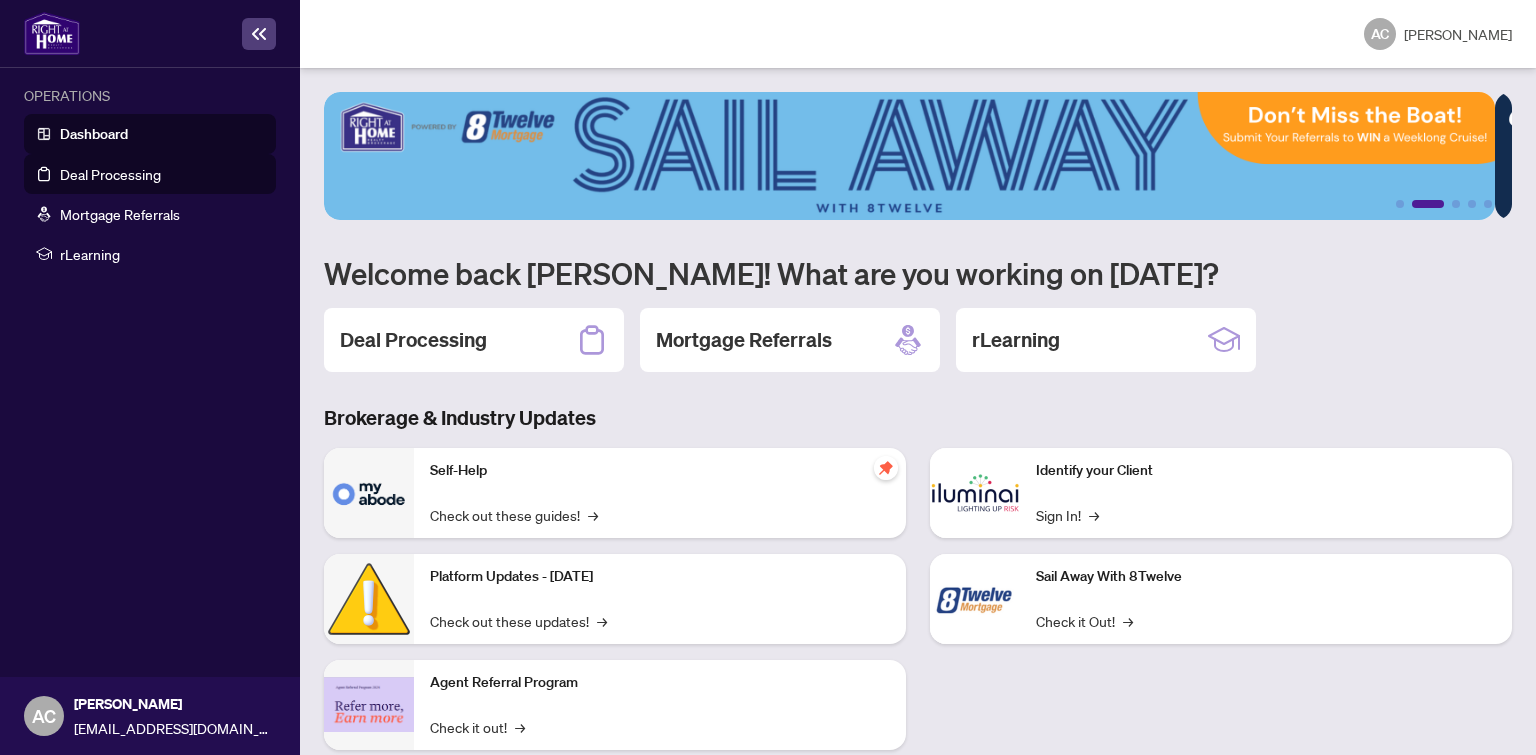 click on "Deal Processing" at bounding box center [110, 174] 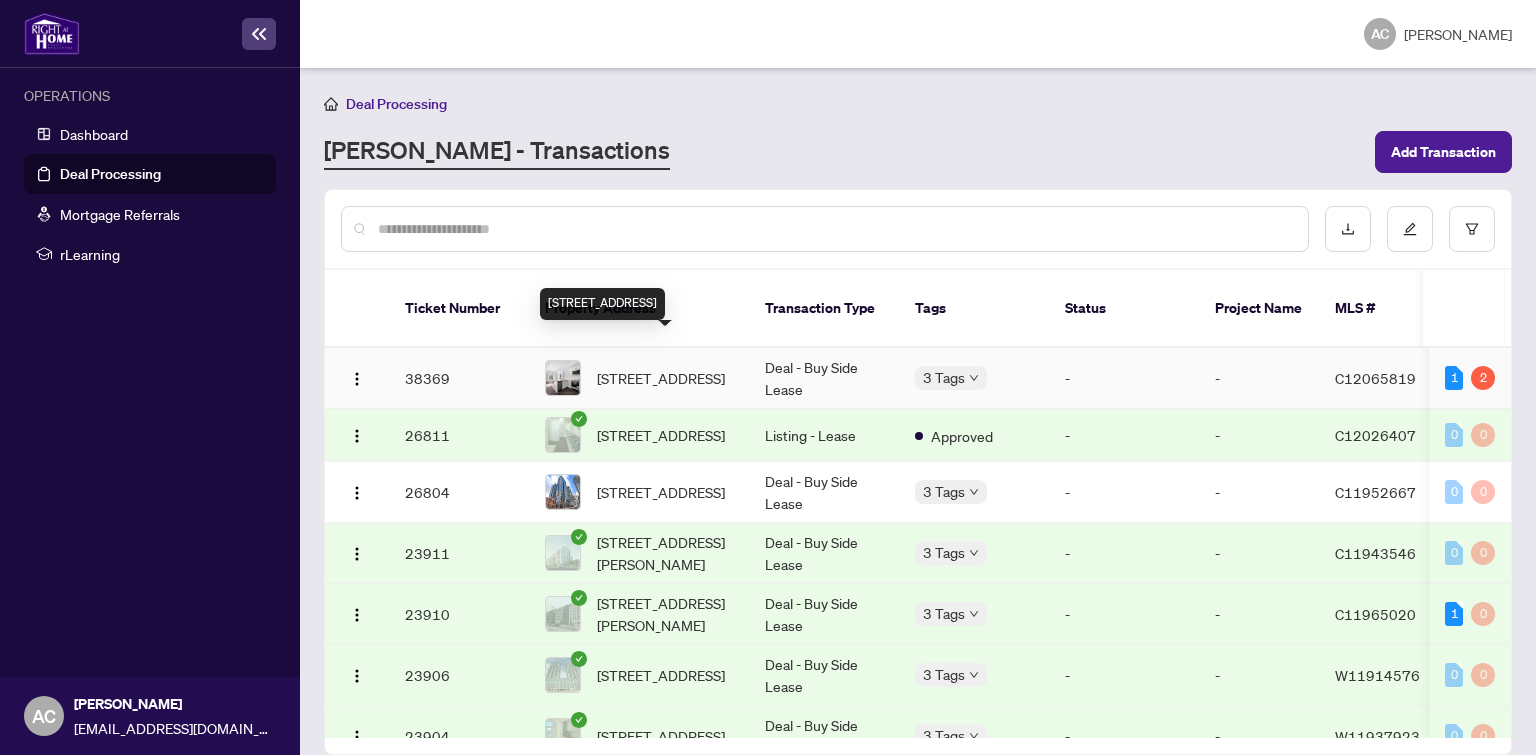 click on "[STREET_ADDRESS]" at bounding box center [661, 378] 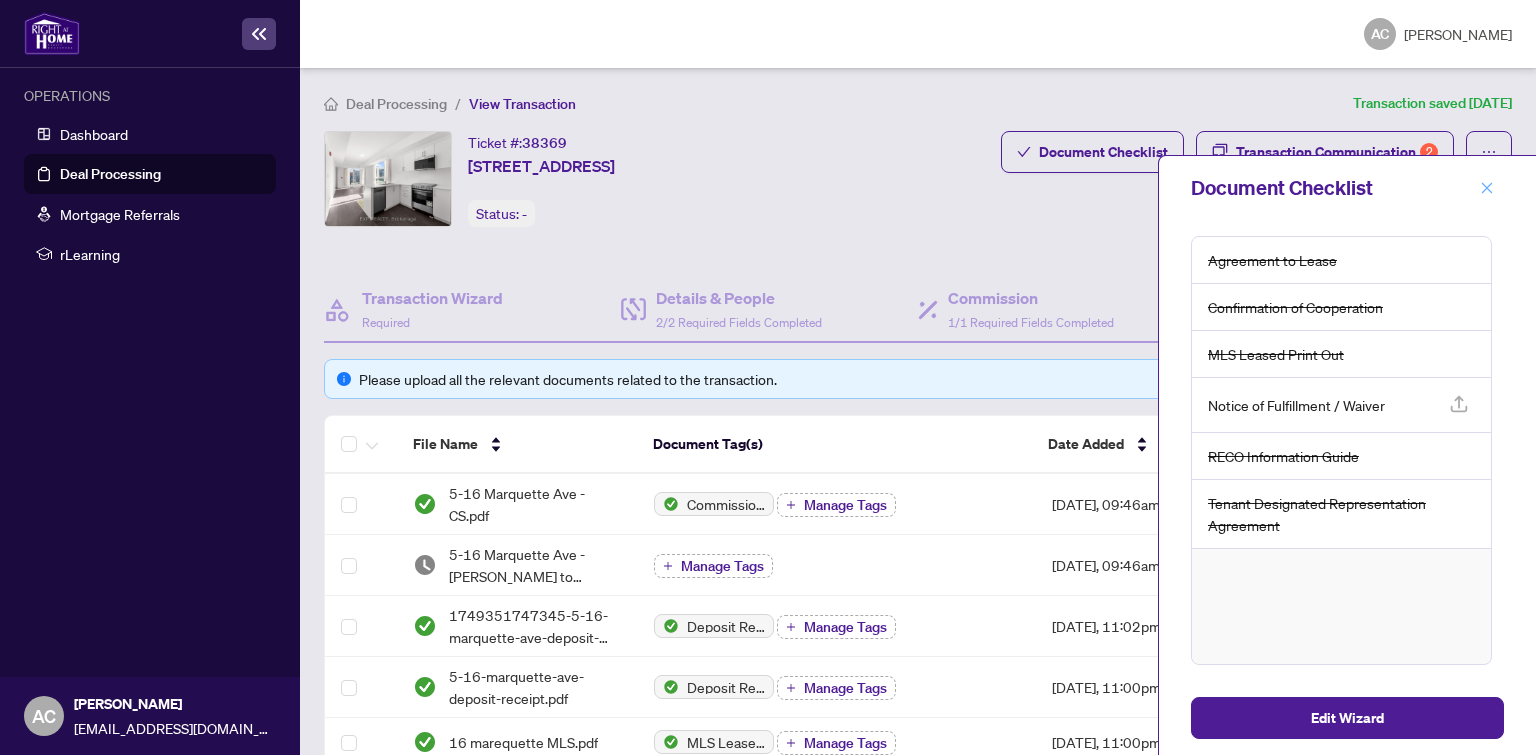 click at bounding box center [1487, 188] 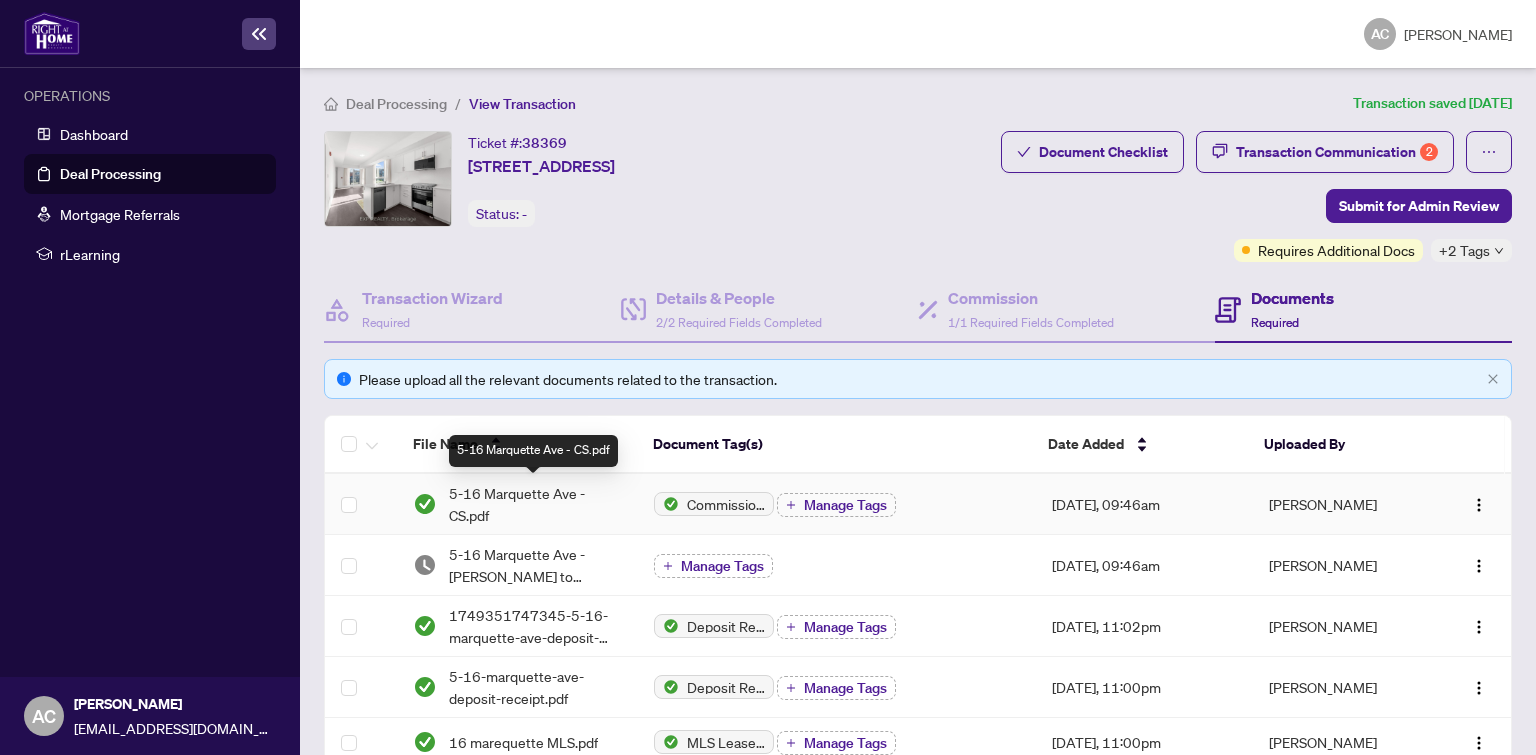 click on "5-16 Marquette Ave - CS.pdf" at bounding box center [535, 504] 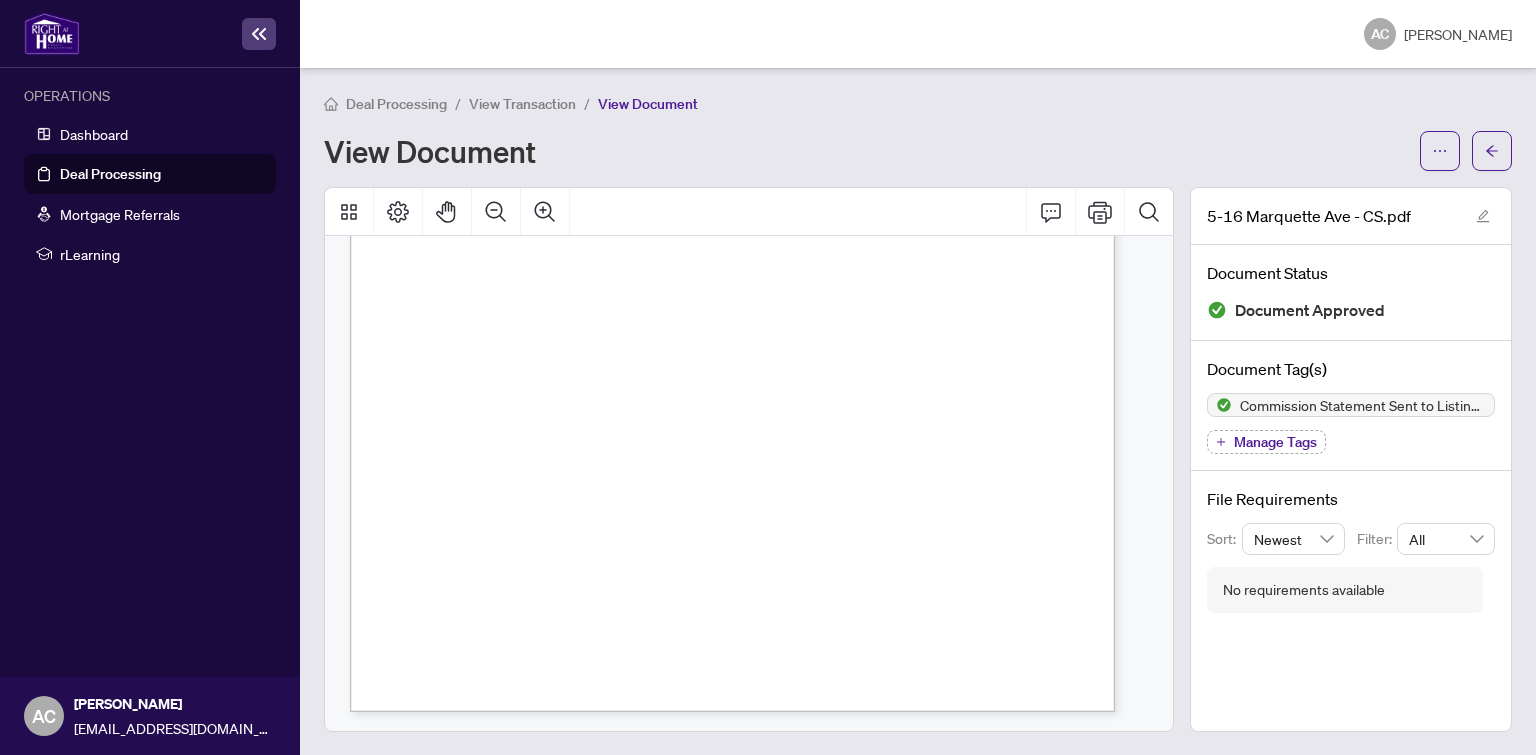 scroll, scrollTop: 0, scrollLeft: 0, axis: both 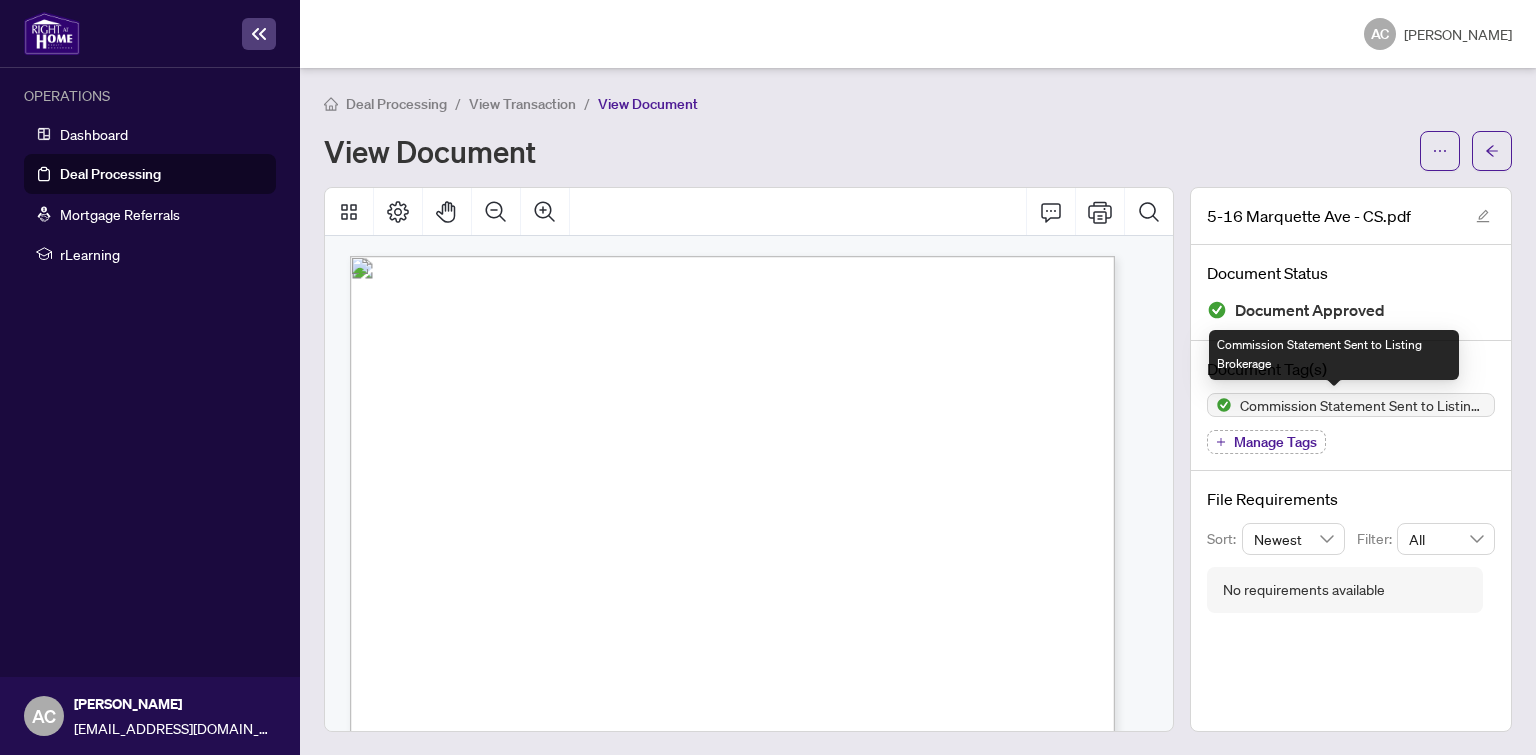 click on "Commission Statement Sent to Listing Brokerage" at bounding box center (1363, 405) 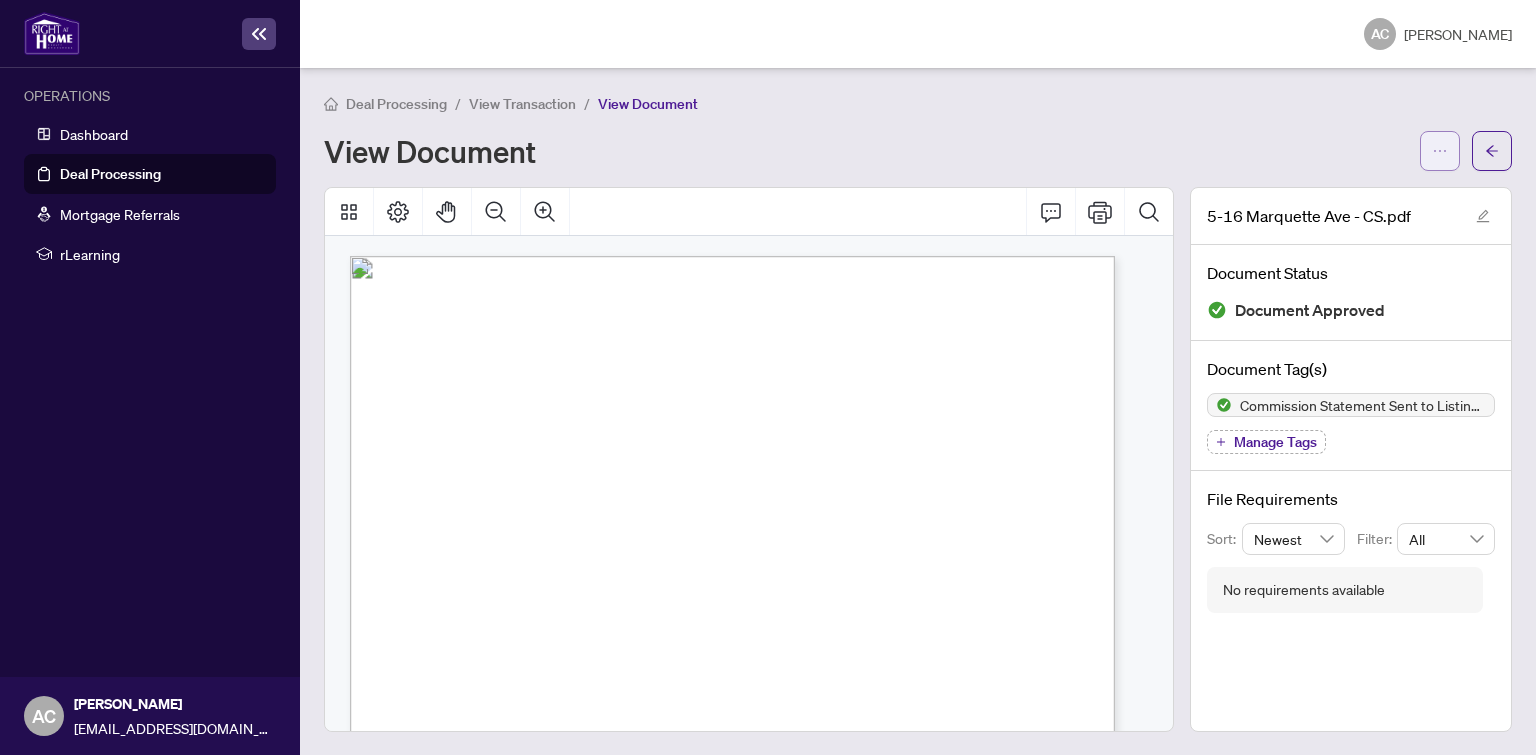 click 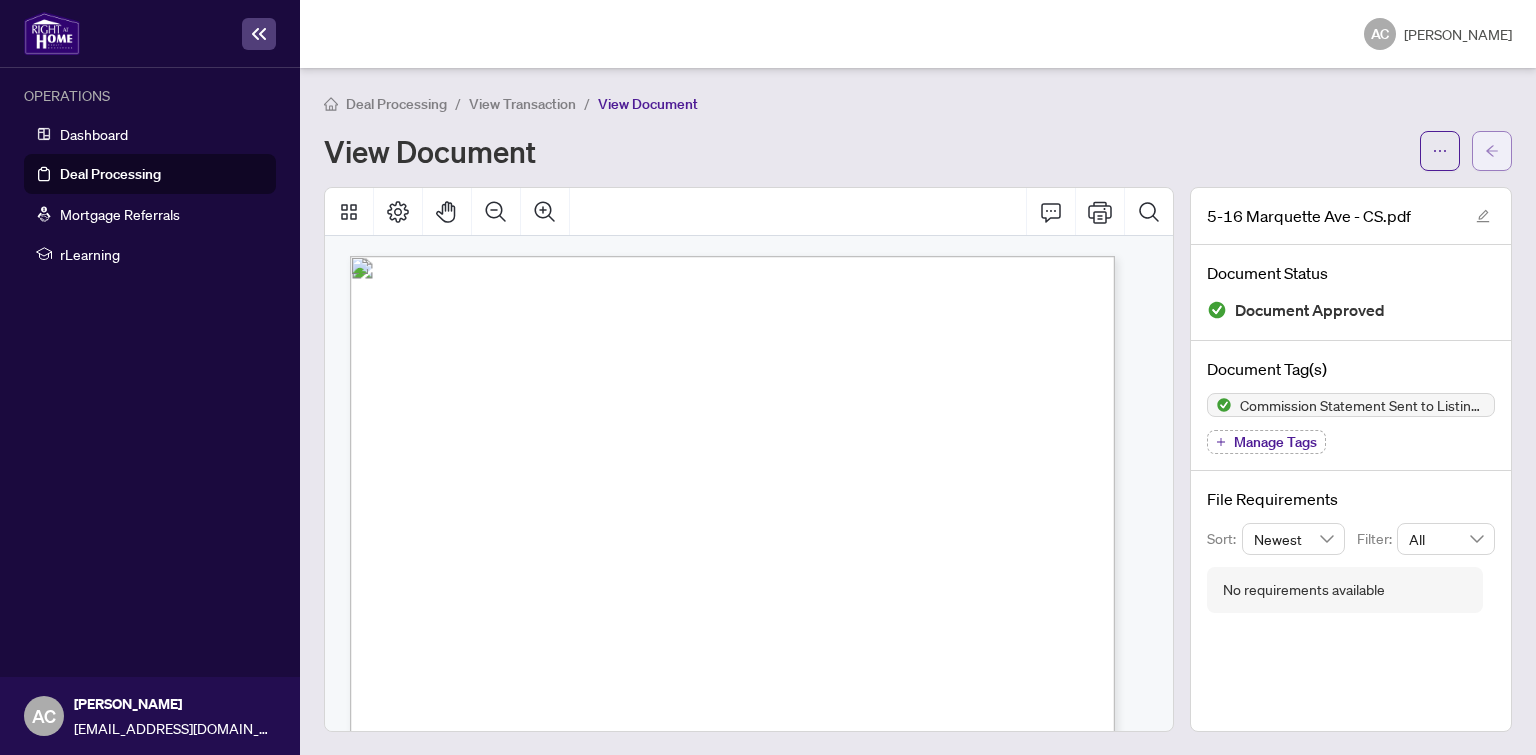 click 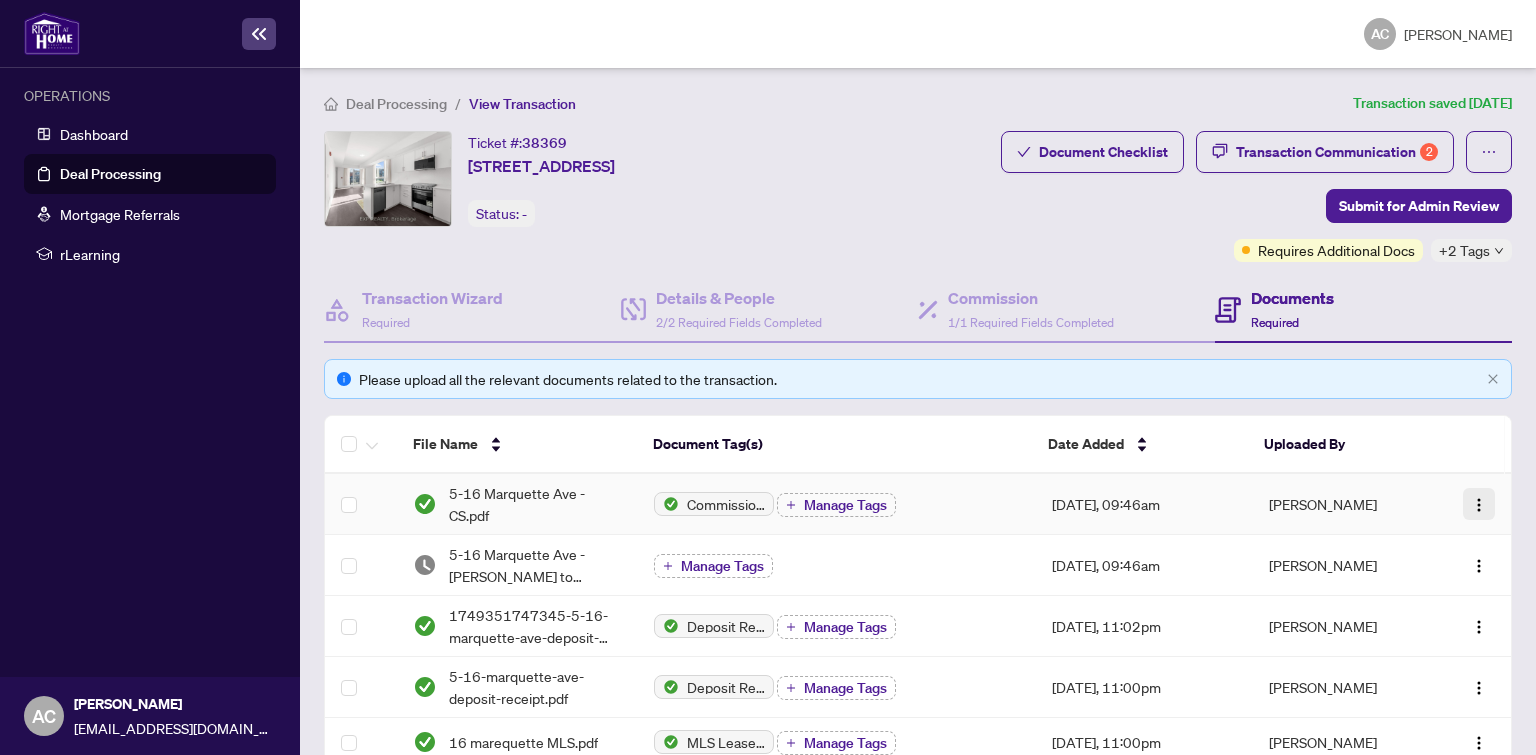 click at bounding box center [1479, 505] 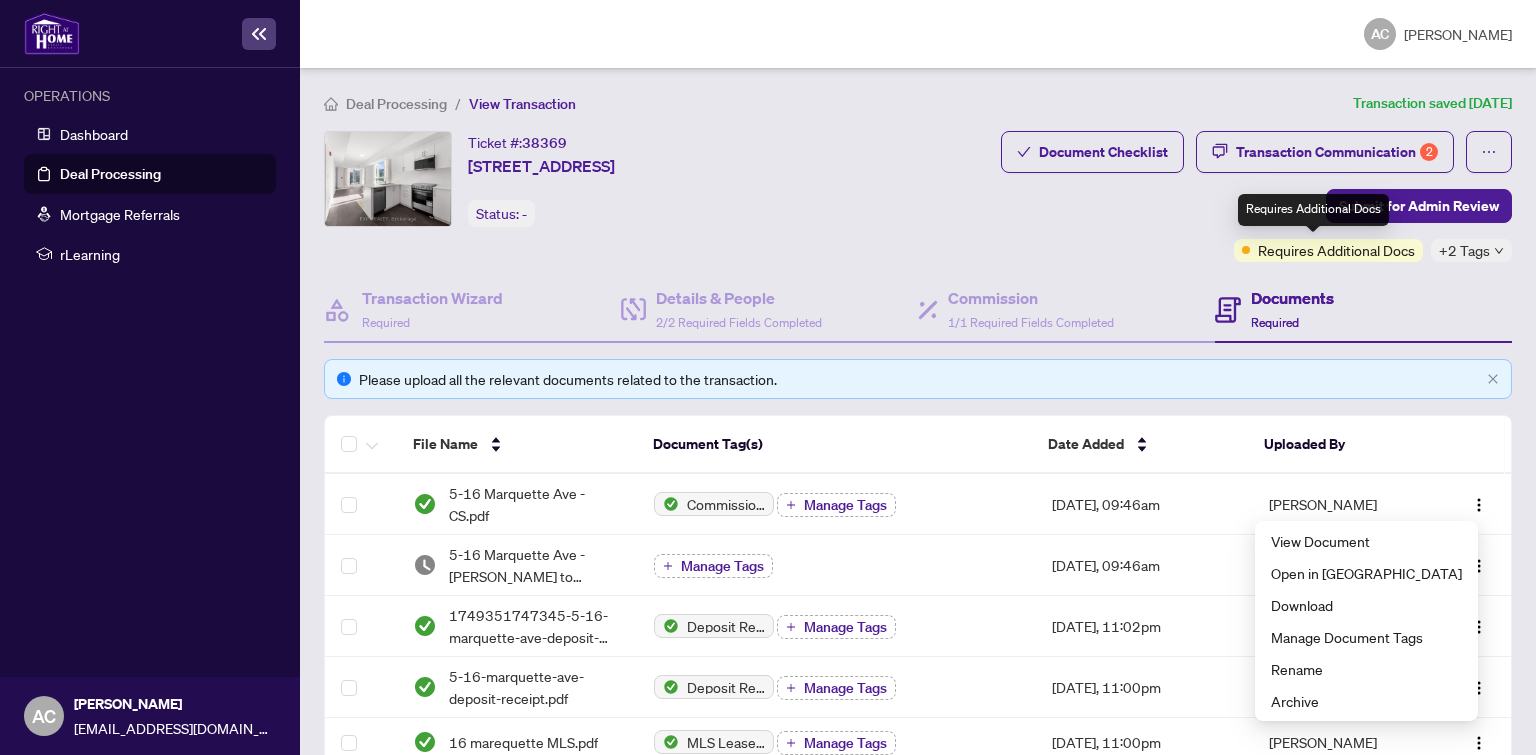 click on "Requires Additional Docs" at bounding box center [1336, 250] 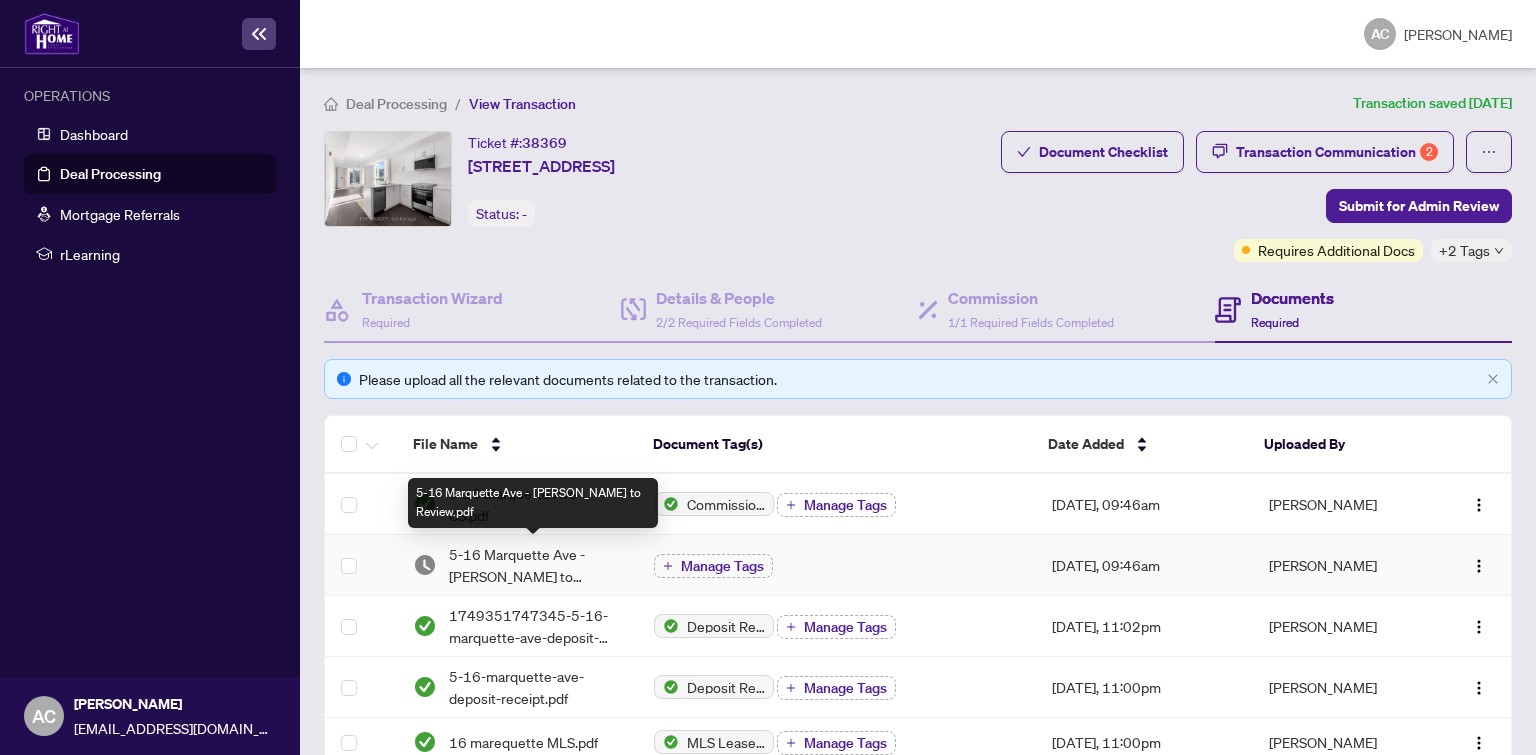 click on "5-16 Marquette Ave - [PERSON_NAME] to Review.pdf" at bounding box center (535, 565) 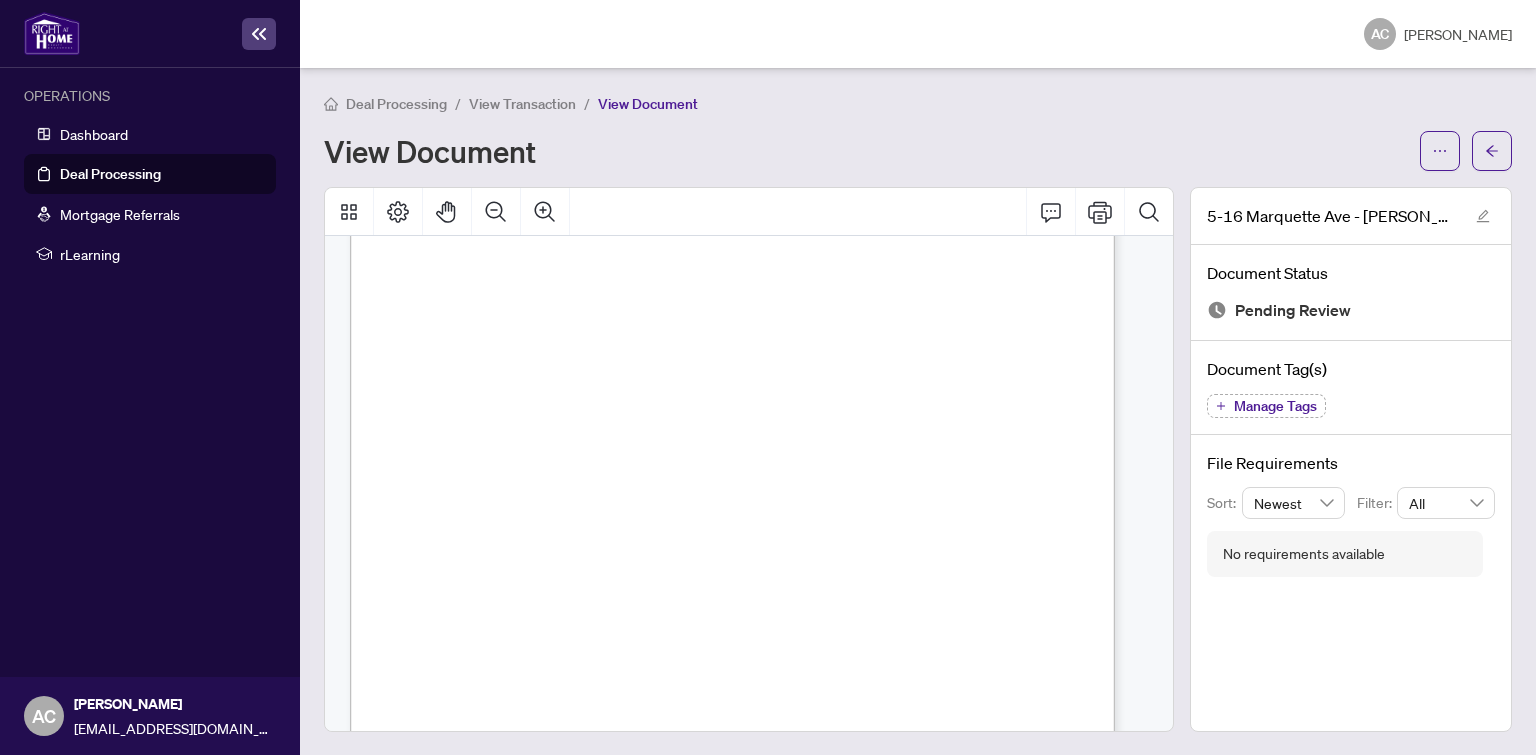 scroll, scrollTop: 534, scrollLeft: 0, axis: vertical 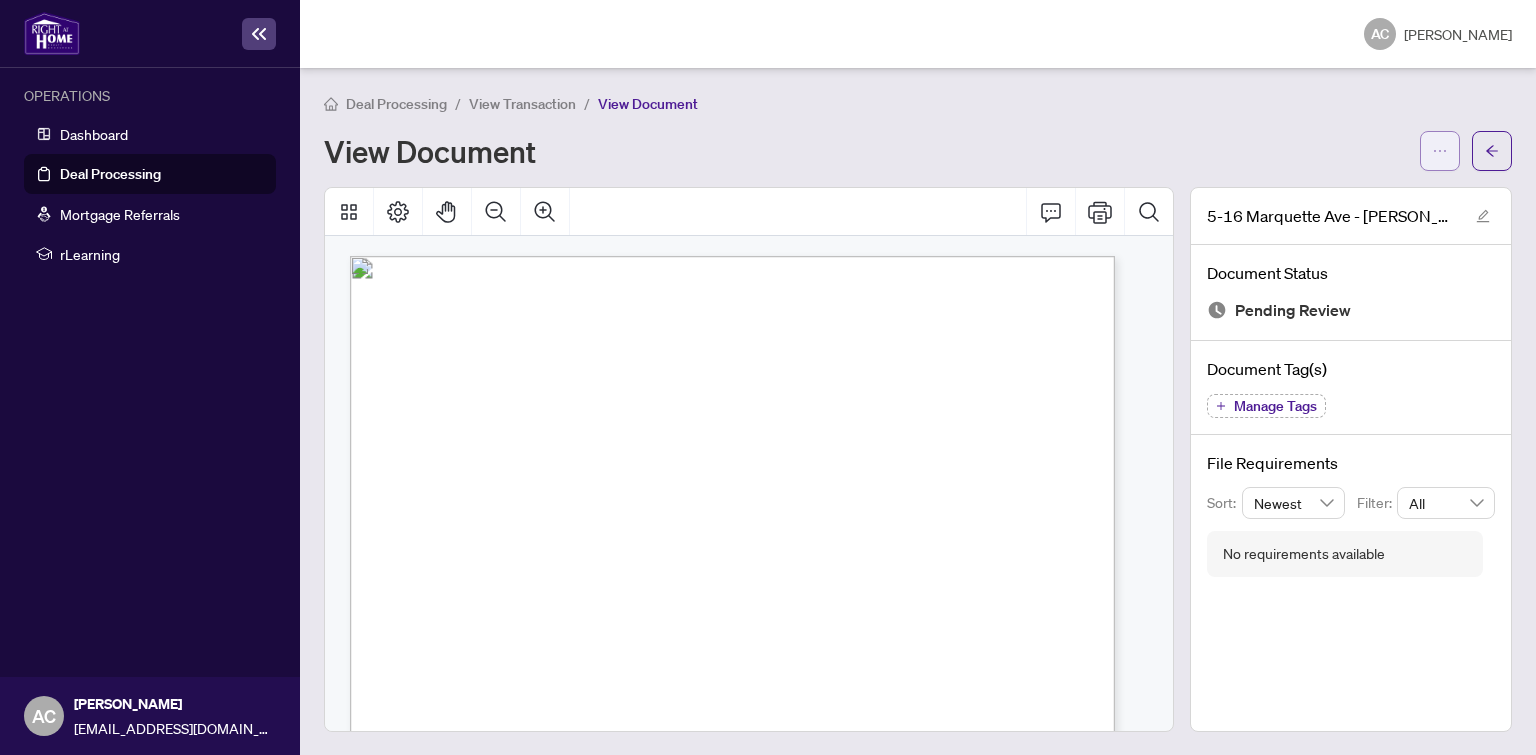 click at bounding box center [1440, 151] 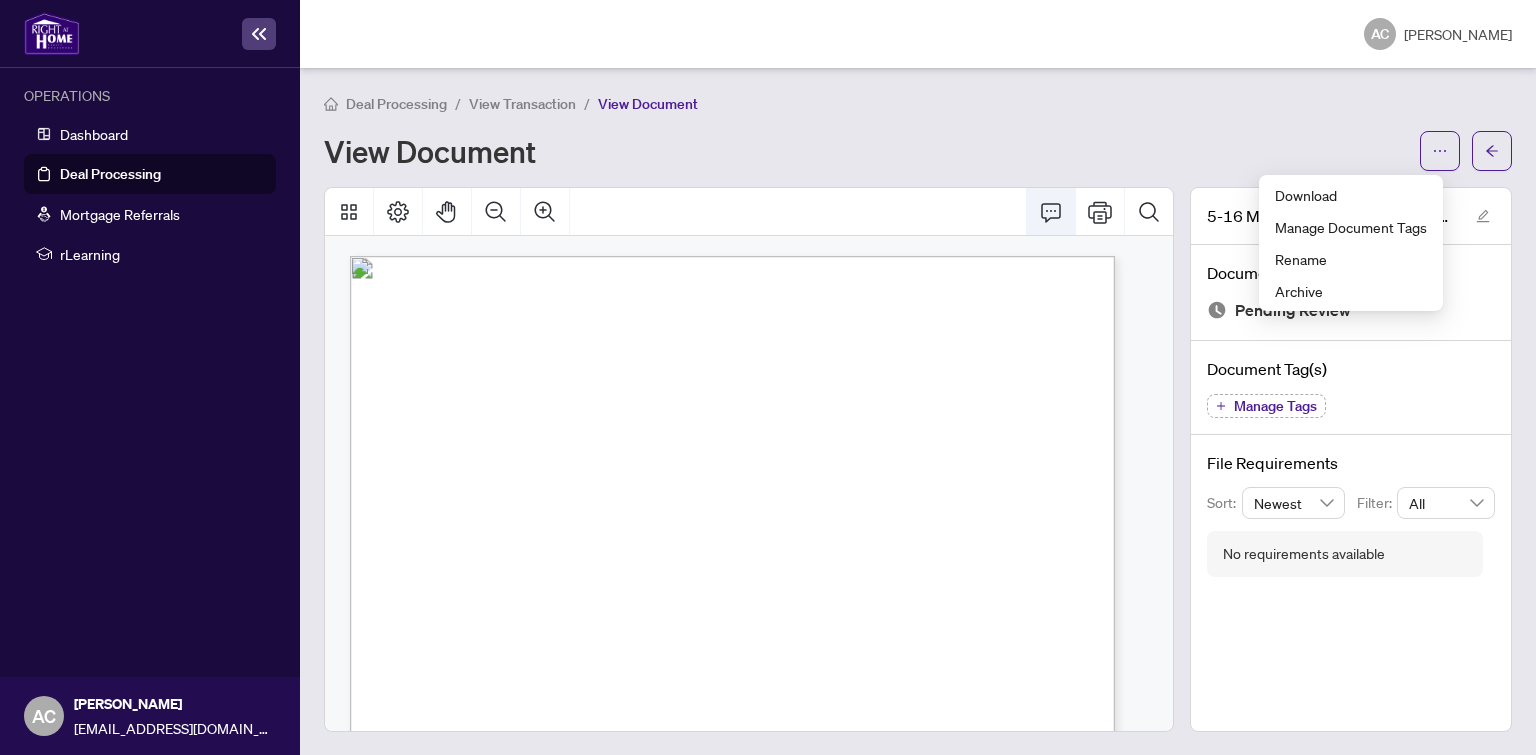 click 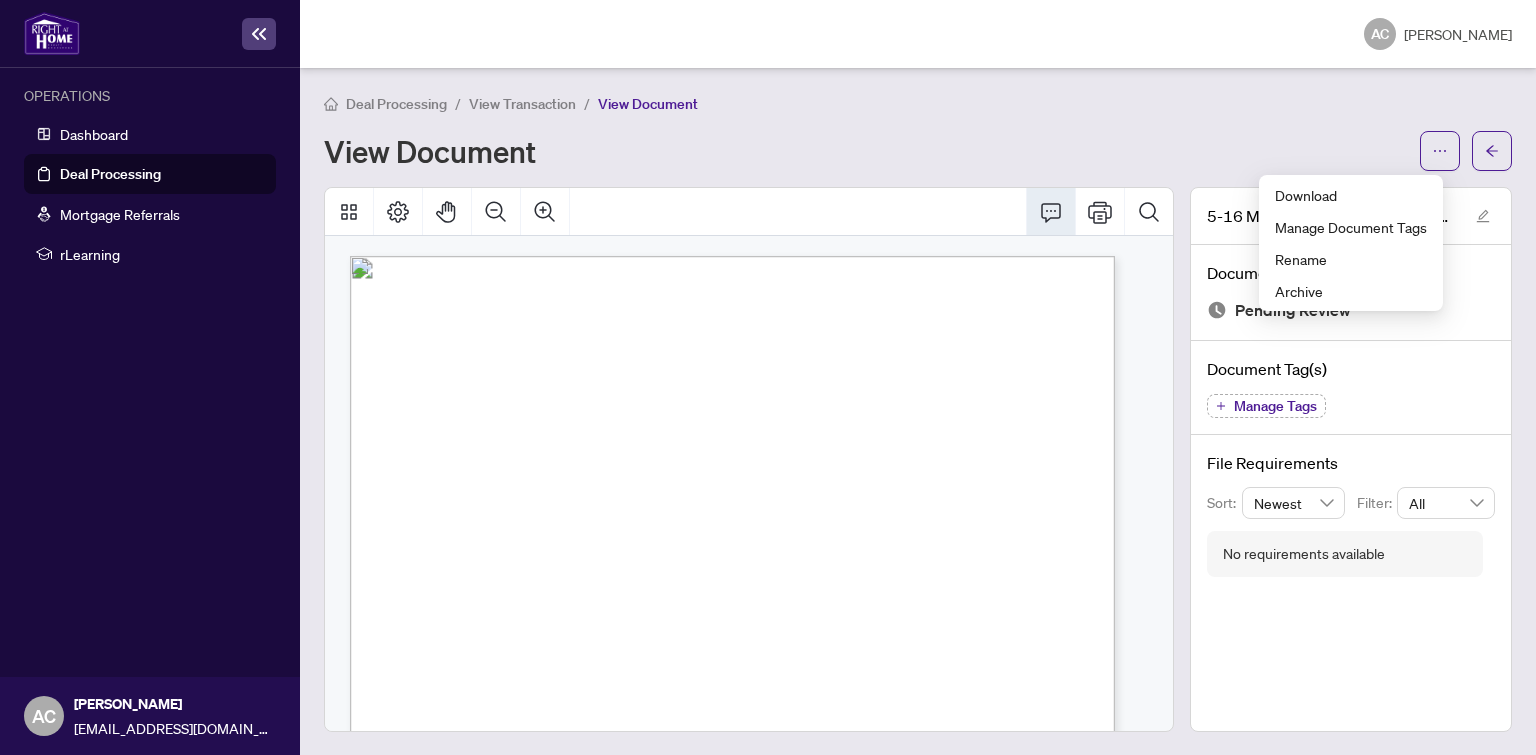 click 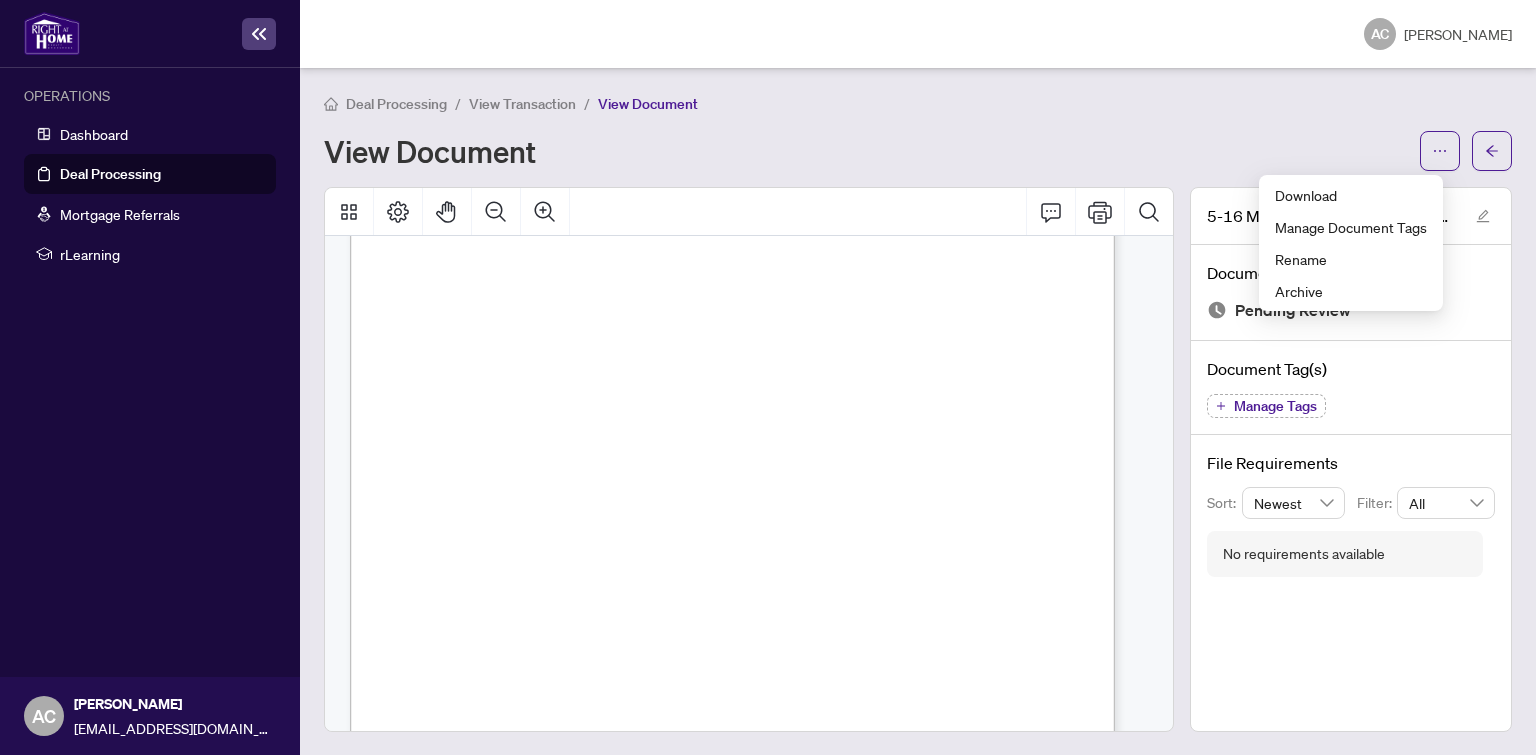 scroll, scrollTop: 534, scrollLeft: 0, axis: vertical 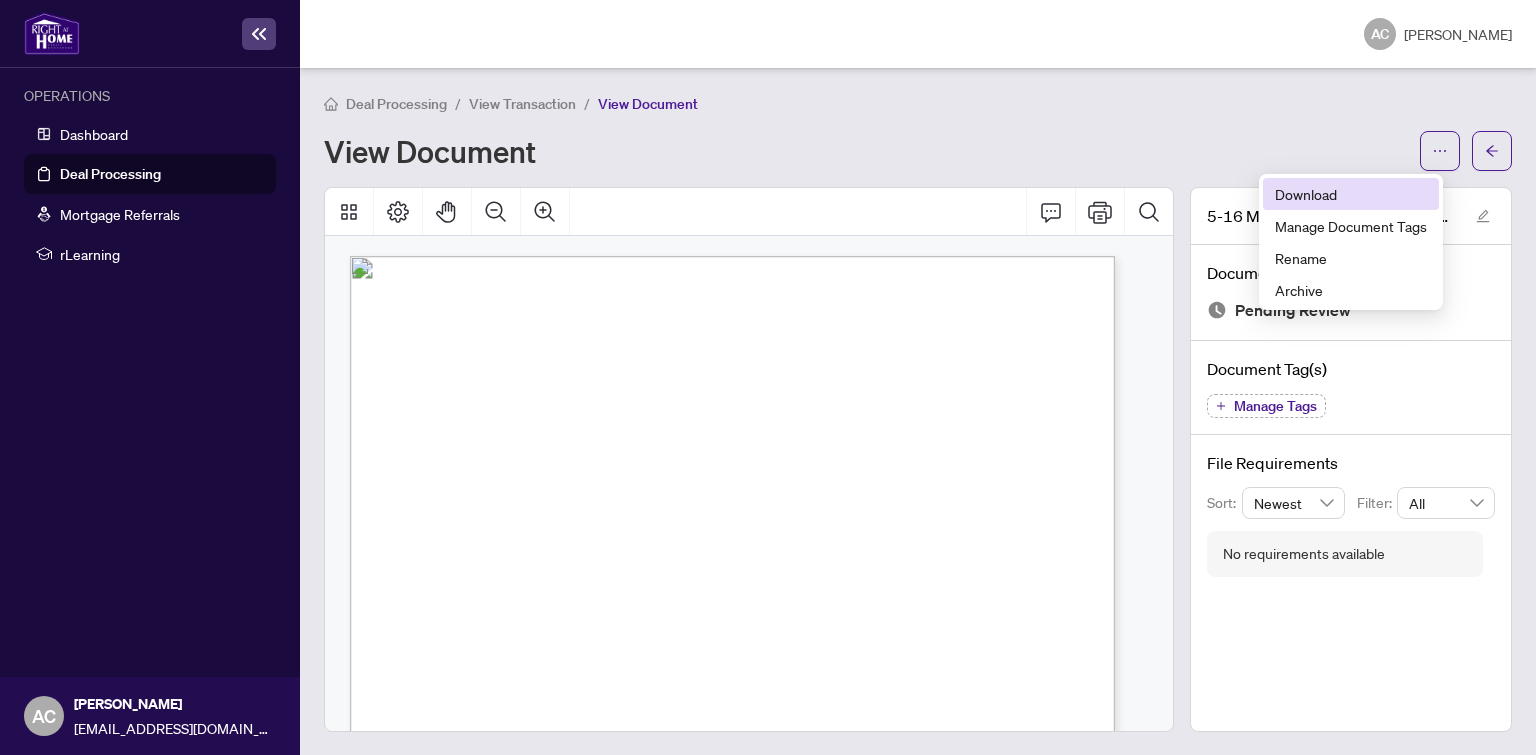 click on "Download" at bounding box center (1351, 194) 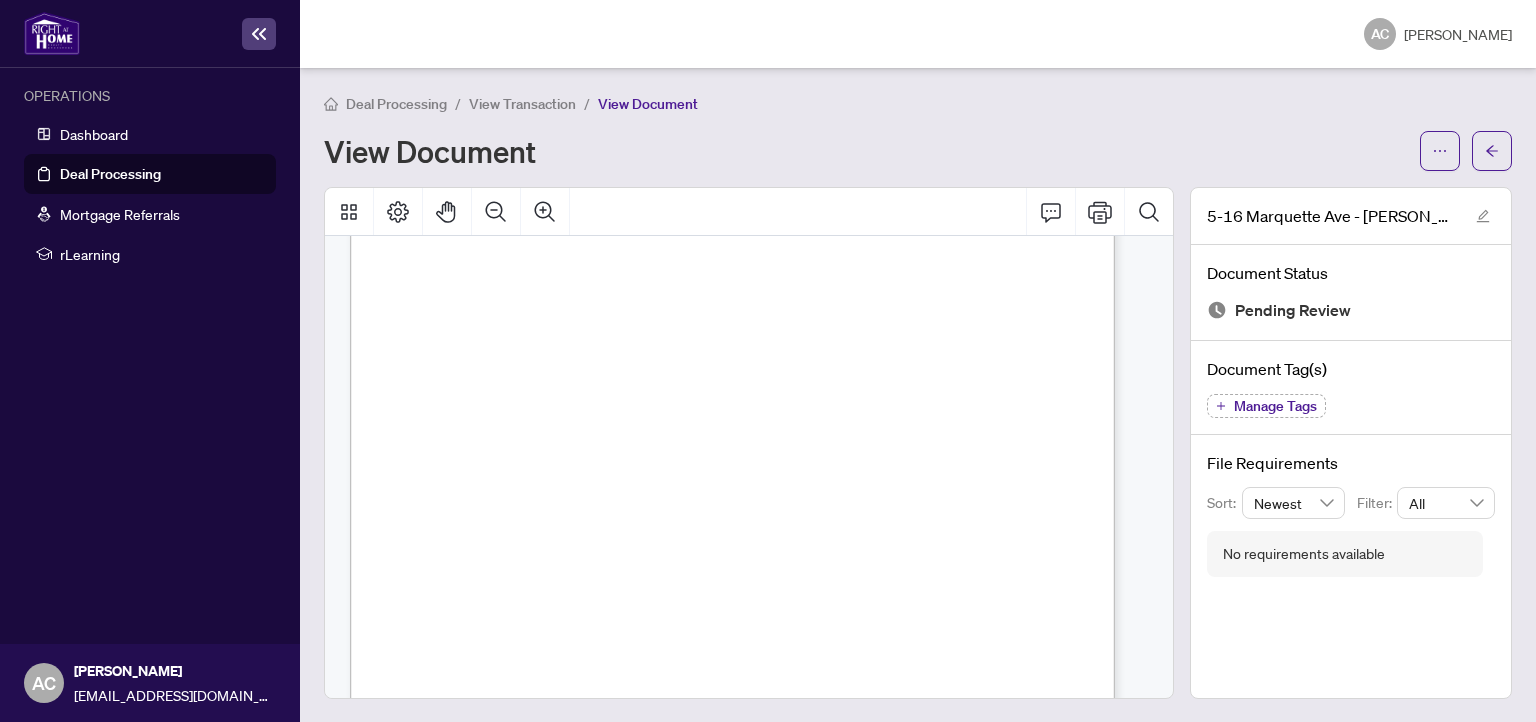 scroll, scrollTop: 0, scrollLeft: 0, axis: both 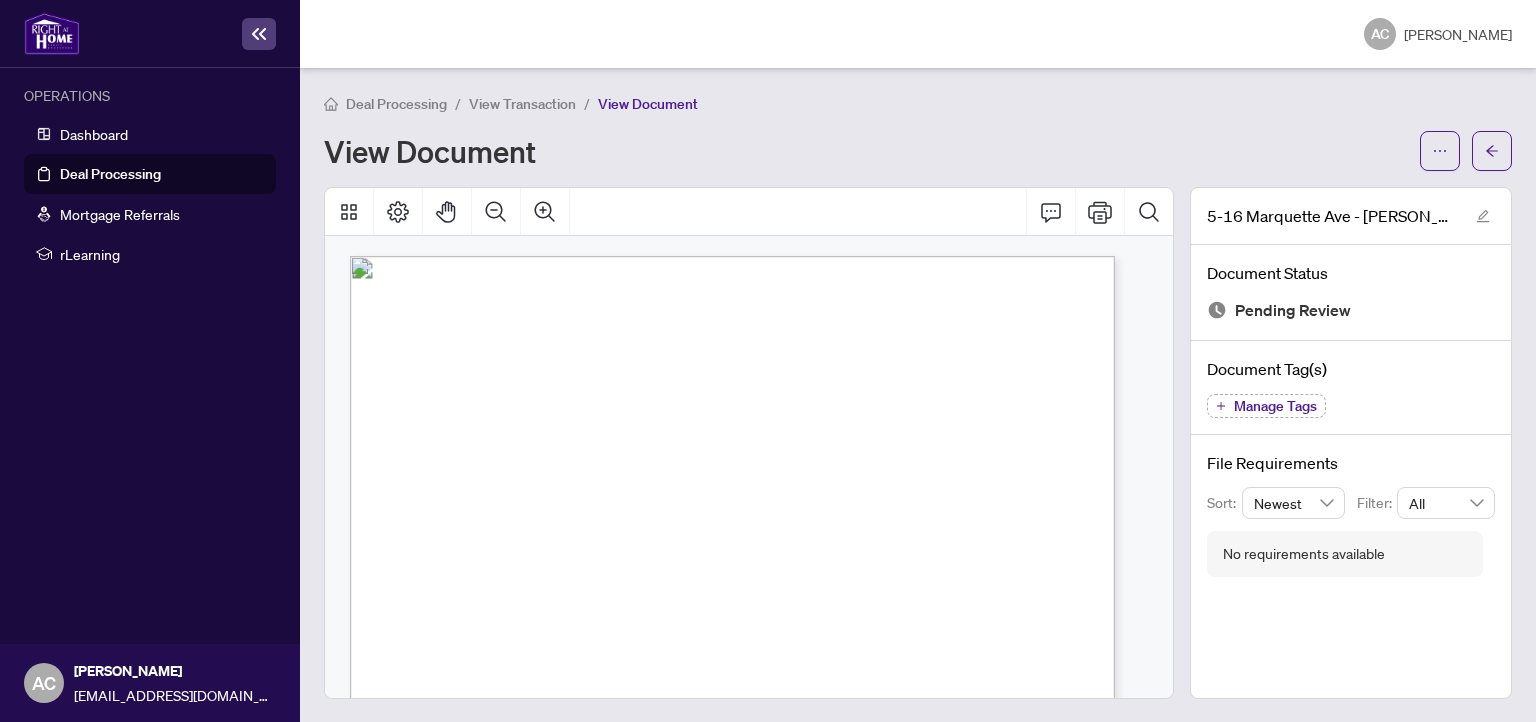 click on "Pending Review" at bounding box center (1293, 310) 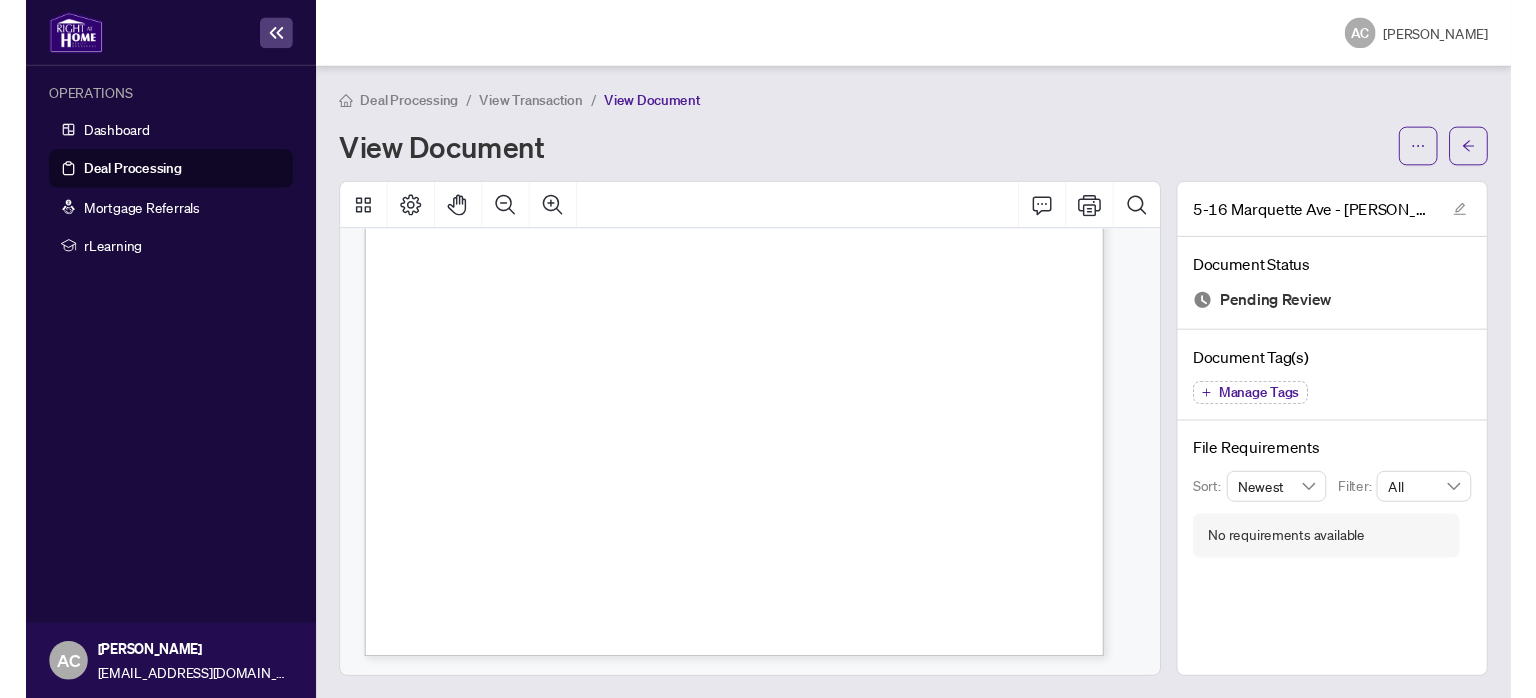 scroll, scrollTop: 0, scrollLeft: 0, axis: both 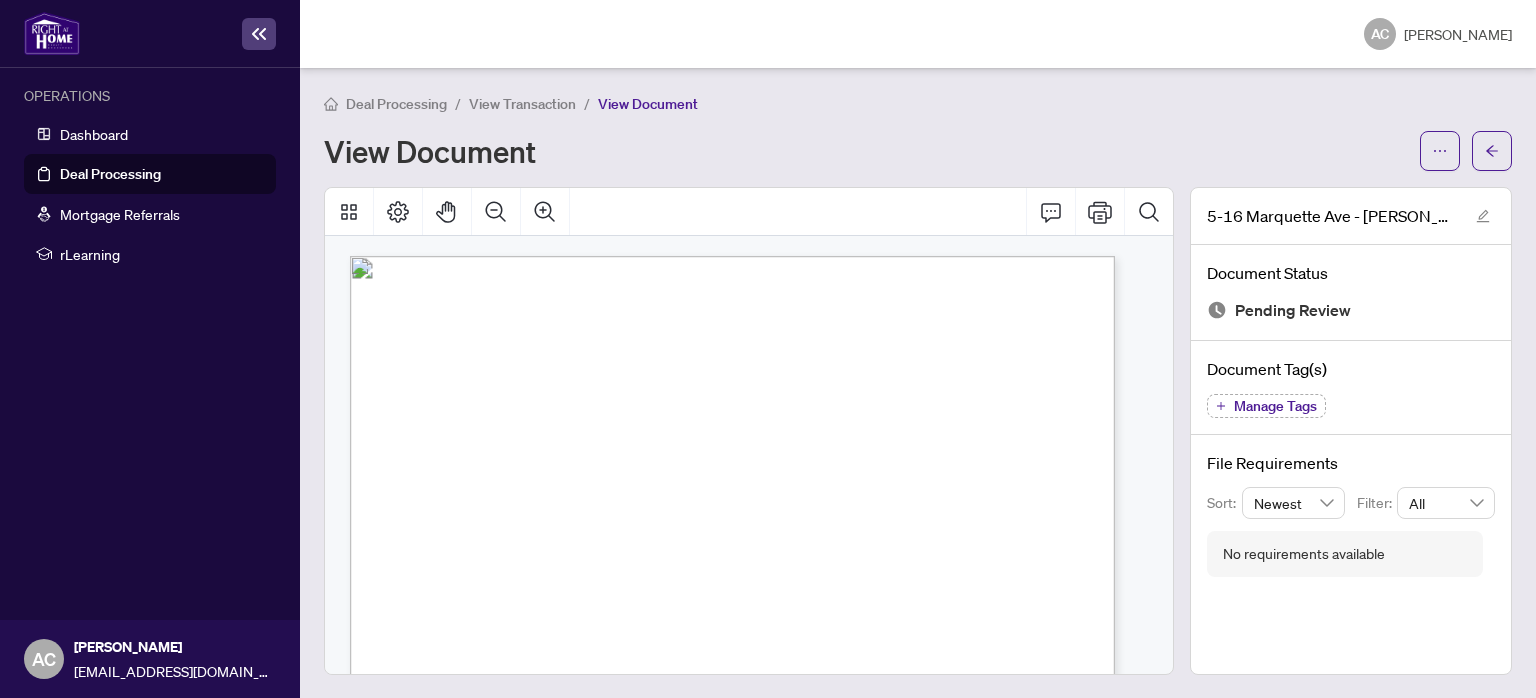 drag, startPoint x: 114, startPoint y: 167, endPoint x: 1011, endPoint y: 442, distance: 938.2079 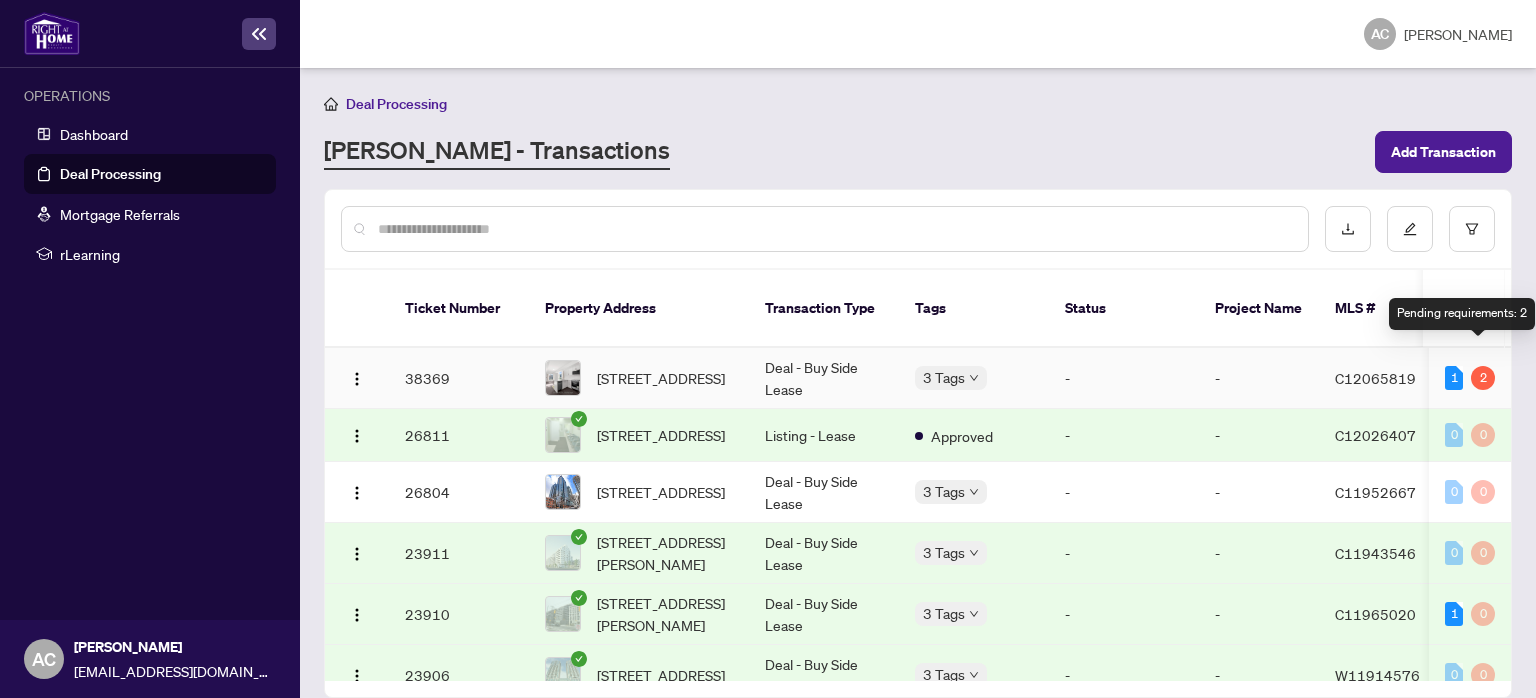 click on "2" at bounding box center [1483, 378] 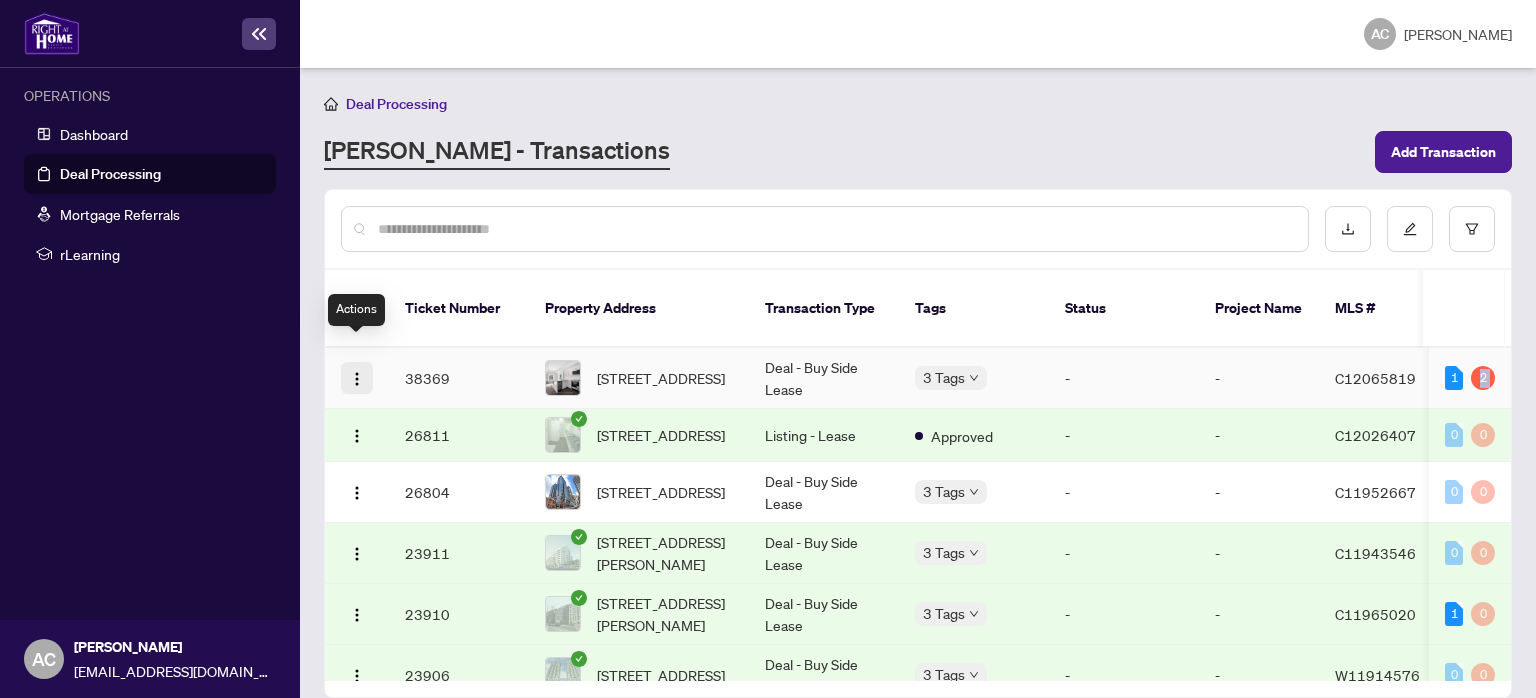 click at bounding box center [357, 379] 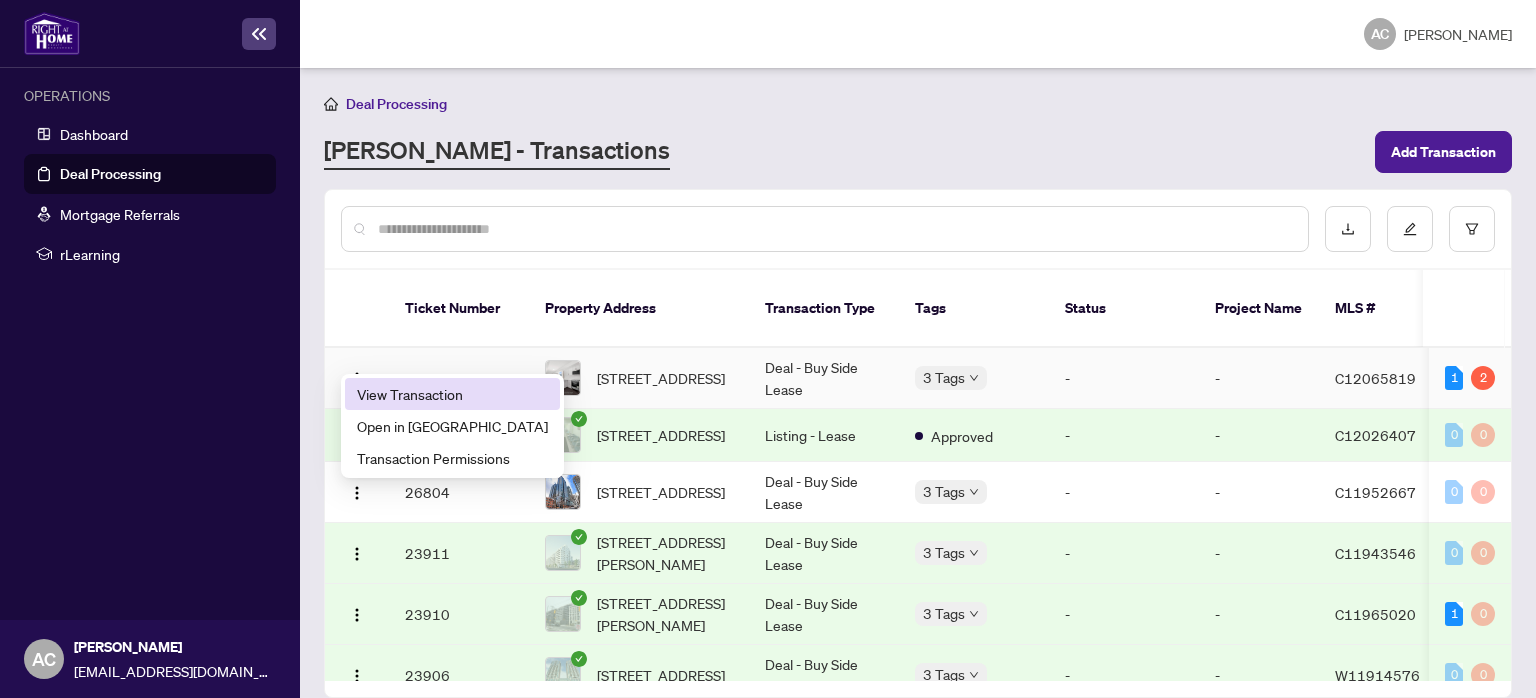 click on "View Transaction" at bounding box center [452, 394] 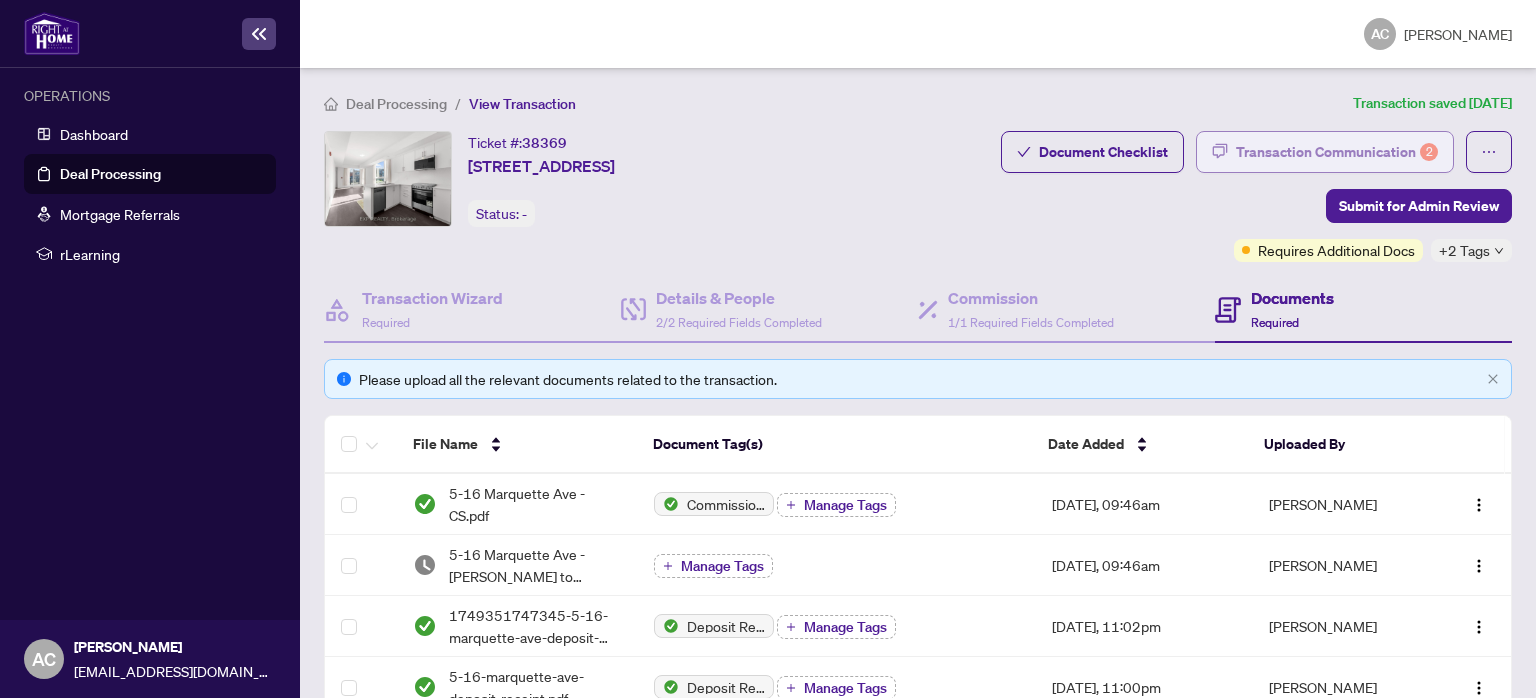 click on "Transaction Communication 2" at bounding box center (1337, 152) 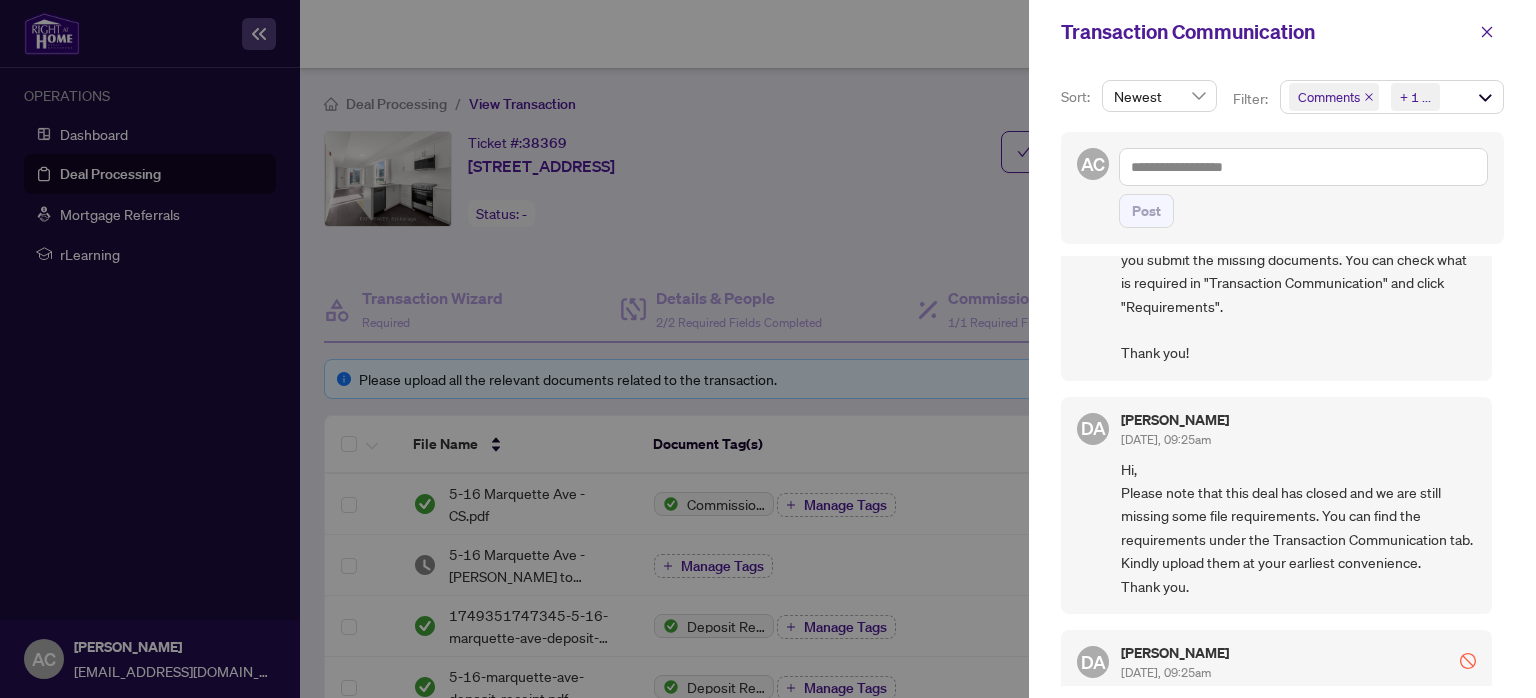 scroll, scrollTop: 0, scrollLeft: 0, axis: both 